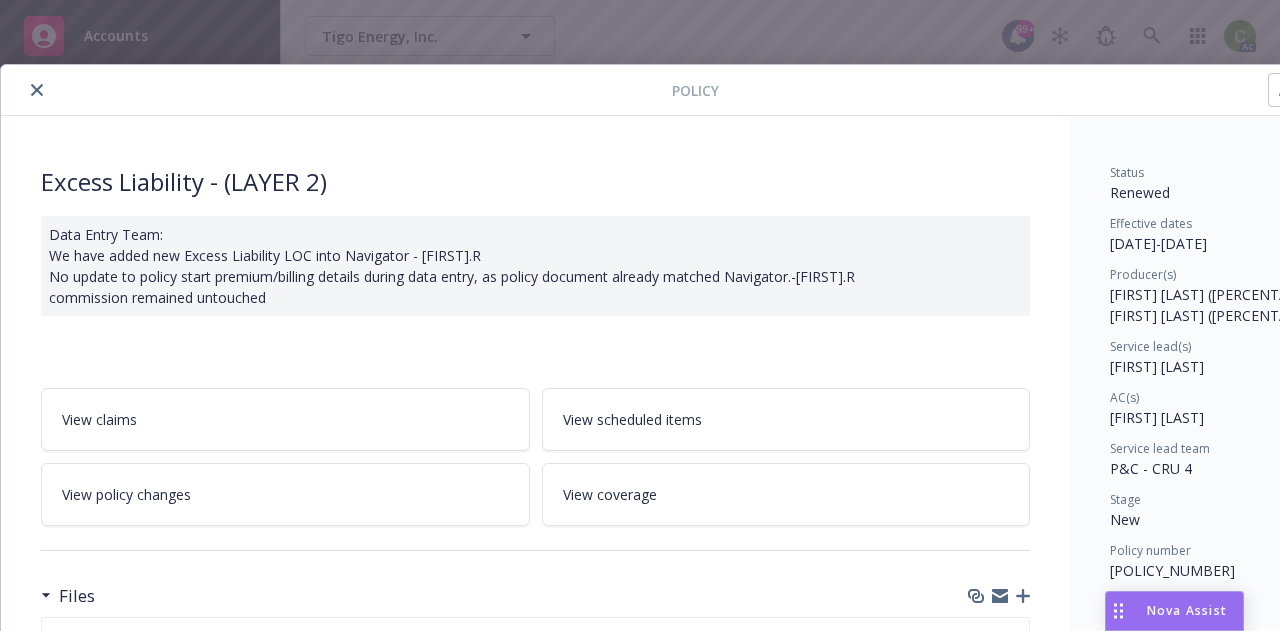 scroll, scrollTop: 0, scrollLeft: 0, axis: both 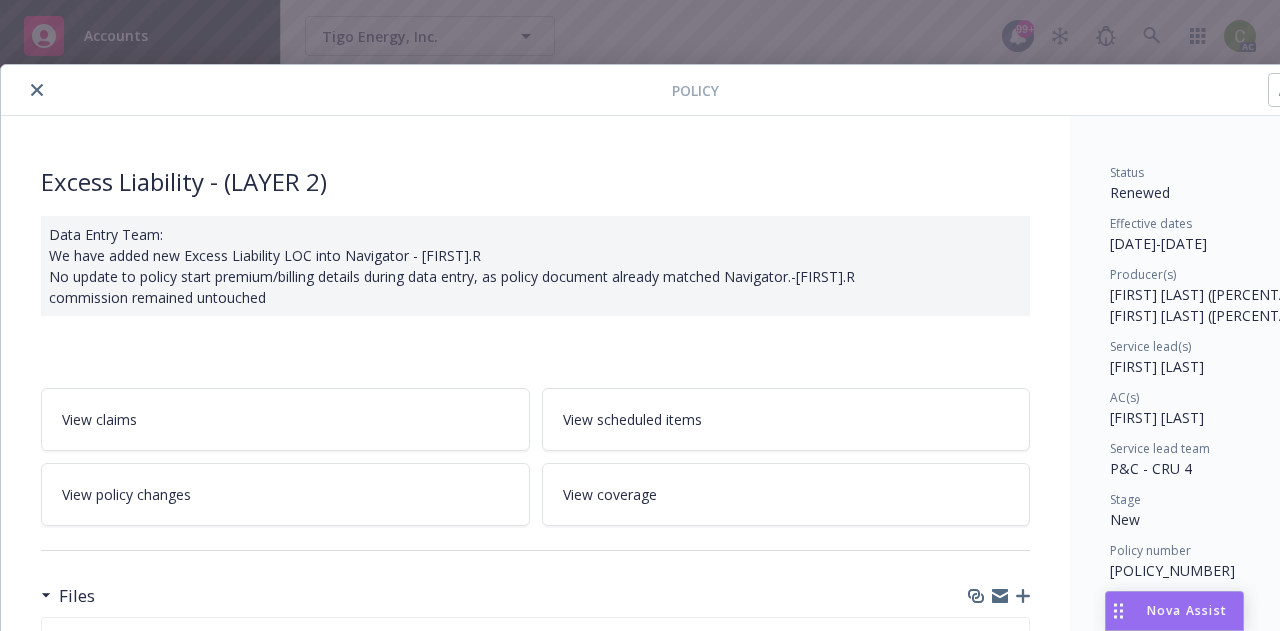 click on "Policy" at bounding box center [687, 90] 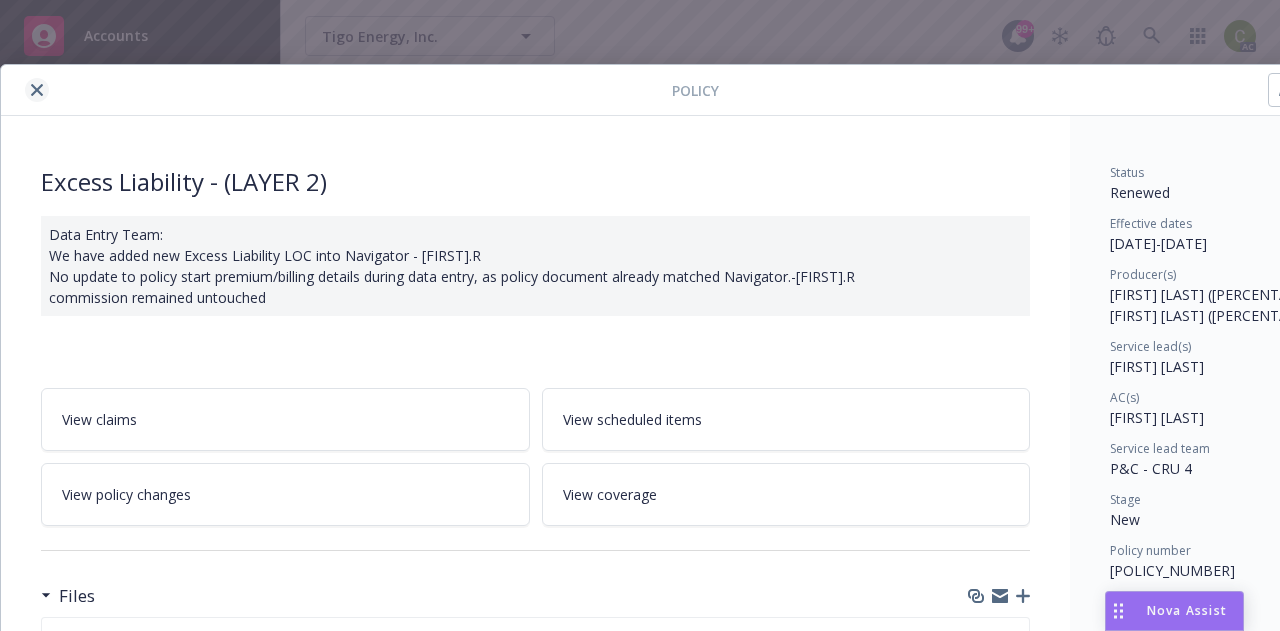 click 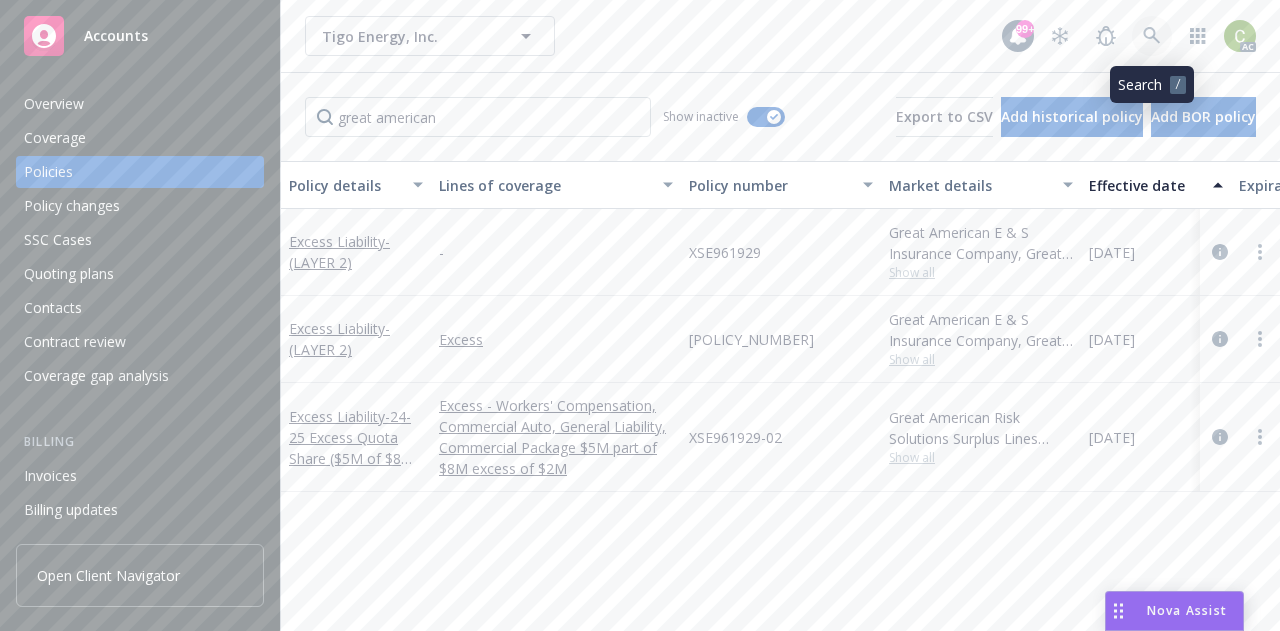 click at bounding box center [1152, 36] 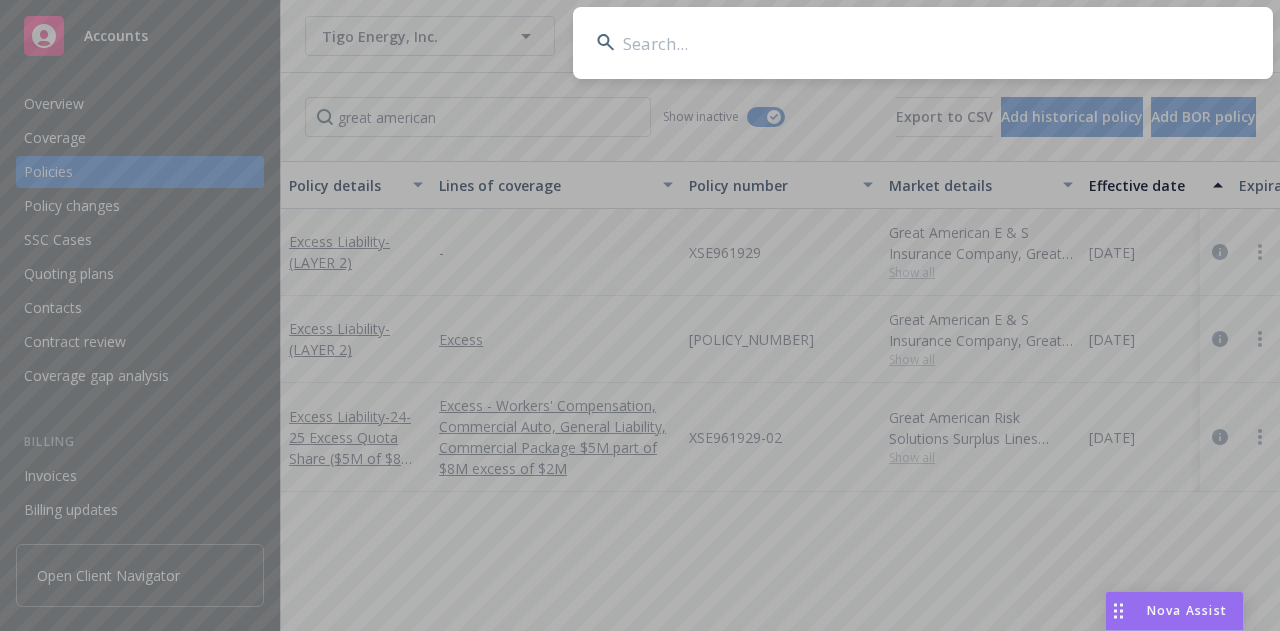 click at bounding box center [923, 43] 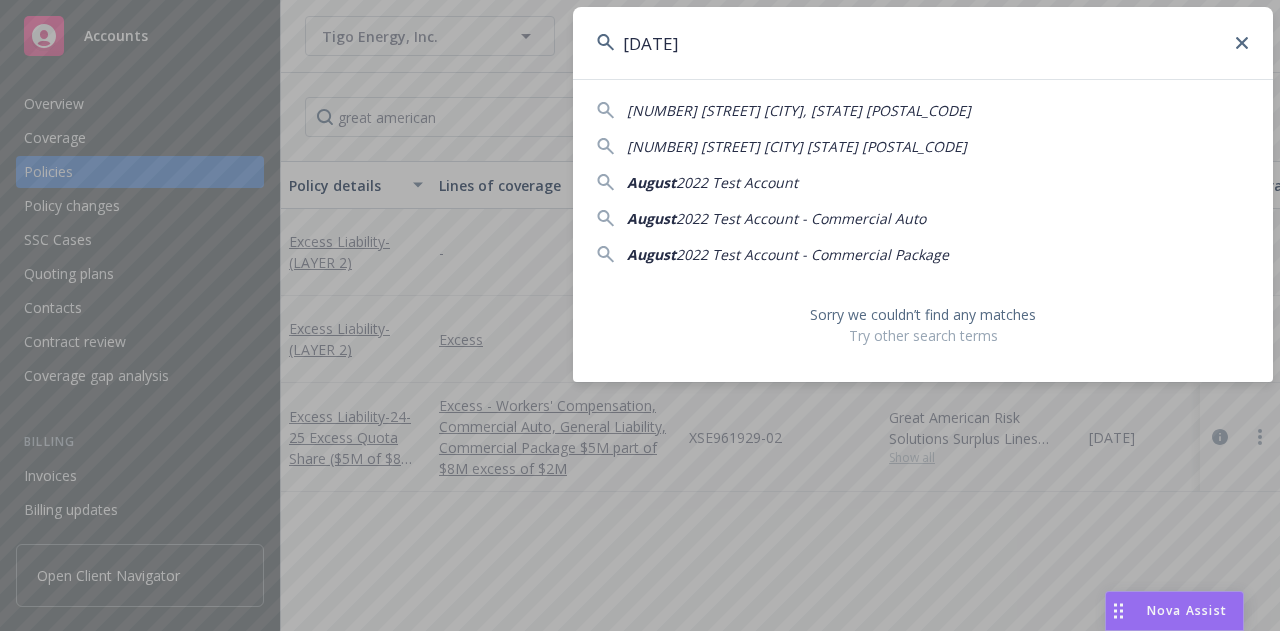 drag, startPoint x: 806, startPoint y: 47, endPoint x: 421, endPoint y: 26, distance: 385.5723 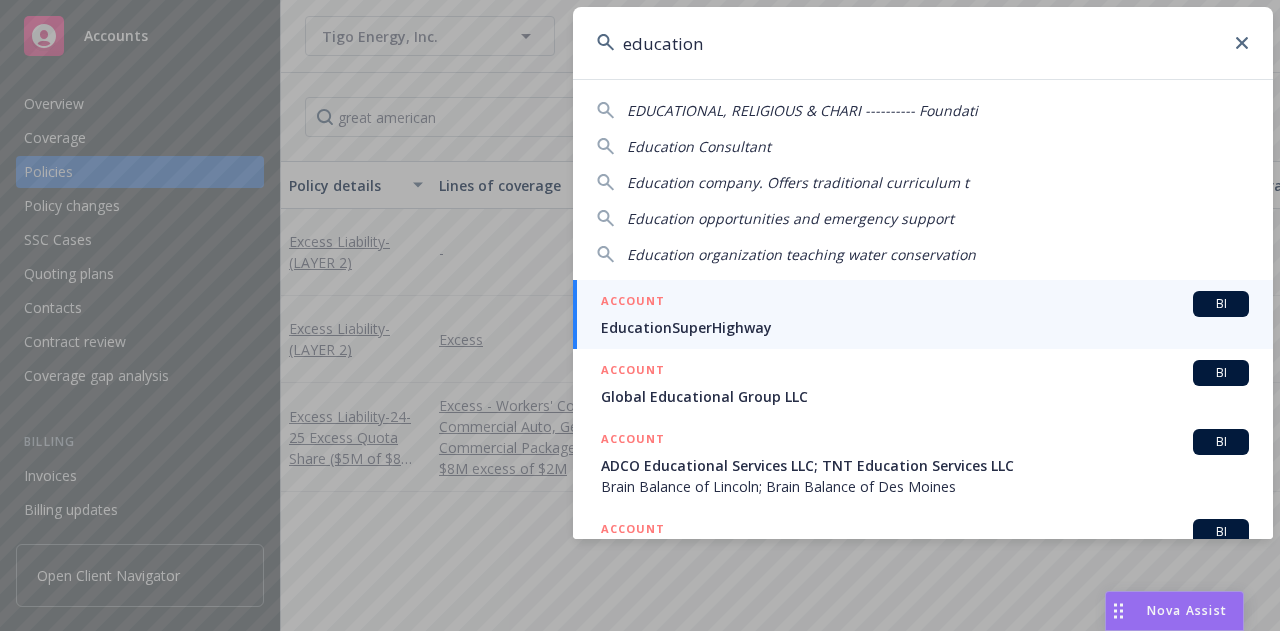 type on "education" 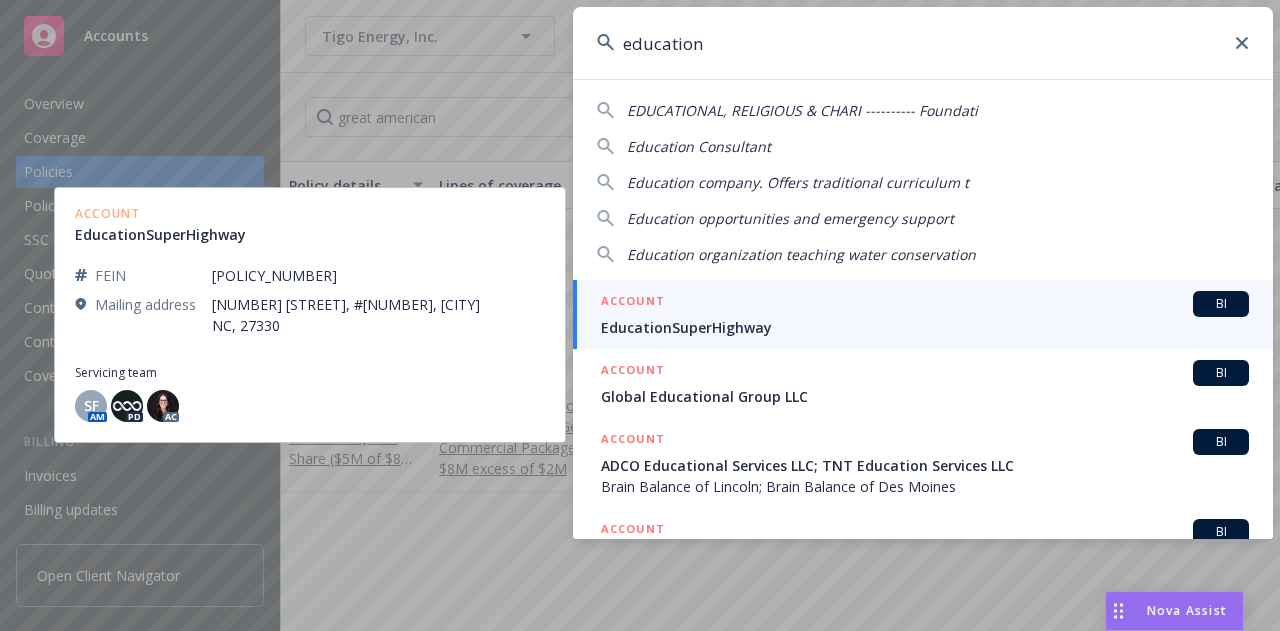 drag, startPoint x: 738, startPoint y: 314, endPoint x: 627, endPoint y: 331, distance: 112.29426 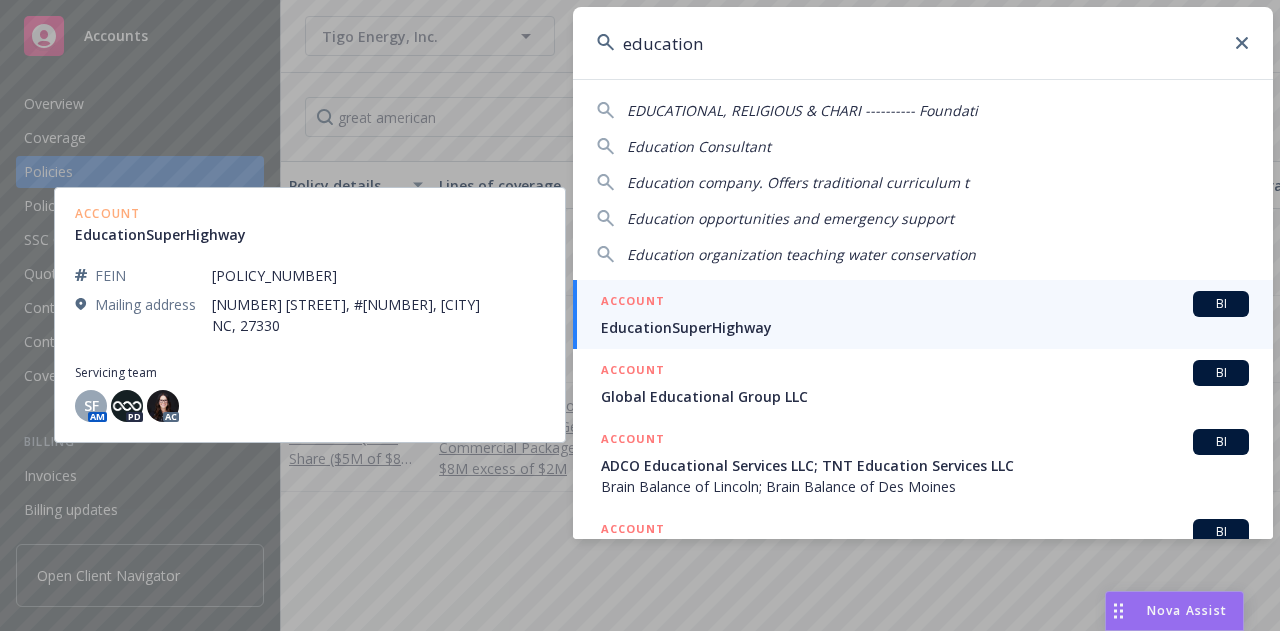 click on "EducationSuperHighway" at bounding box center [925, 327] 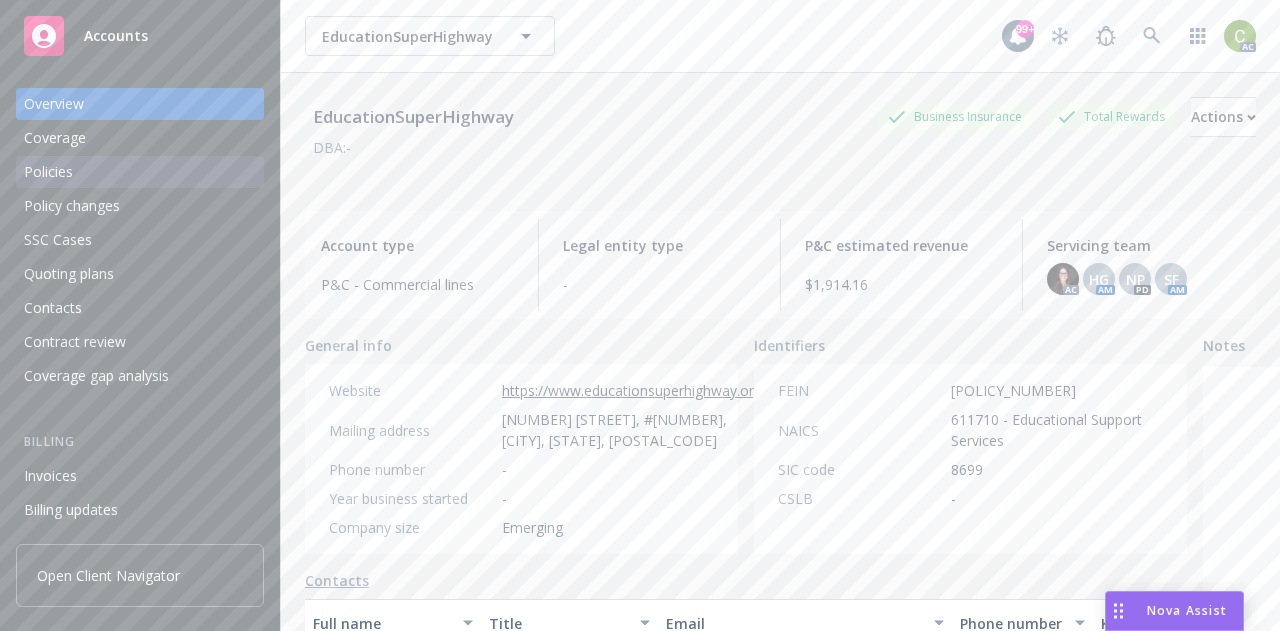 click on "Policies" at bounding box center (48, 172) 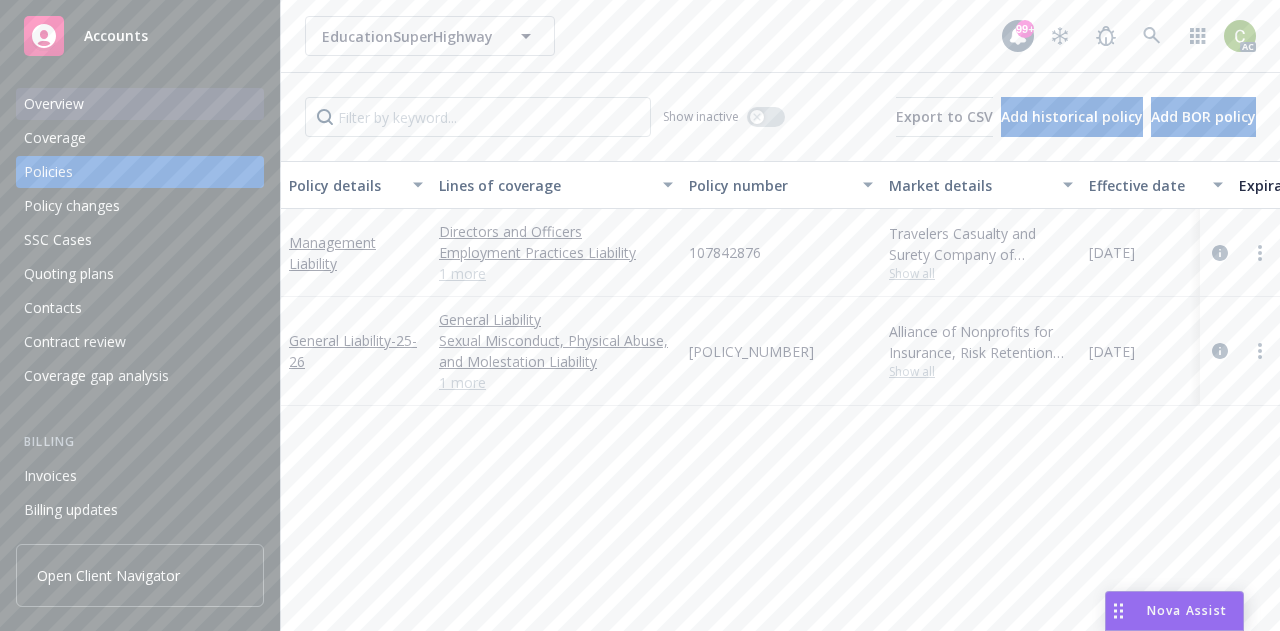 click on "Overview" at bounding box center [54, 104] 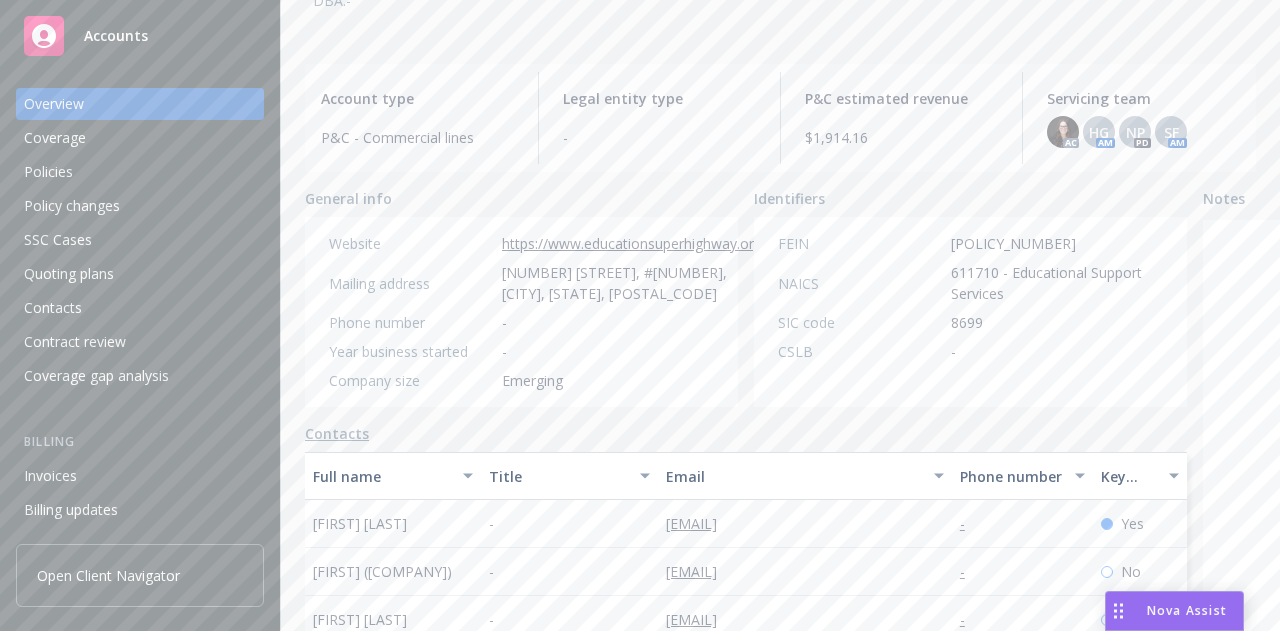 scroll, scrollTop: 0, scrollLeft: 0, axis: both 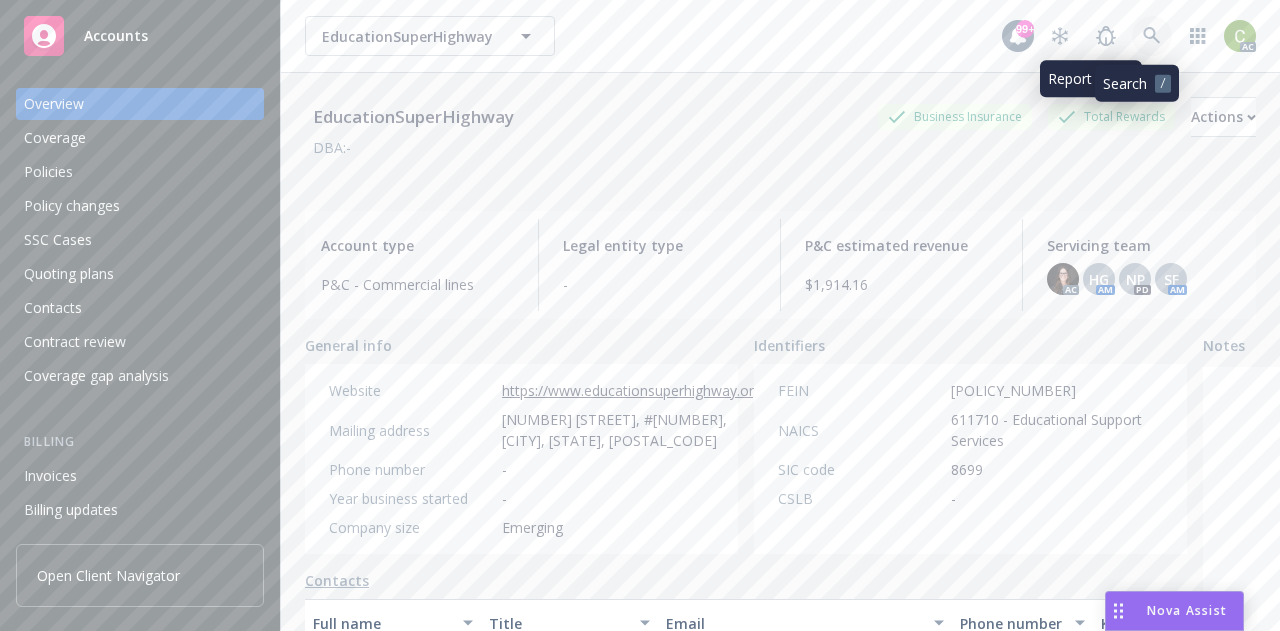 click at bounding box center (1152, 36) 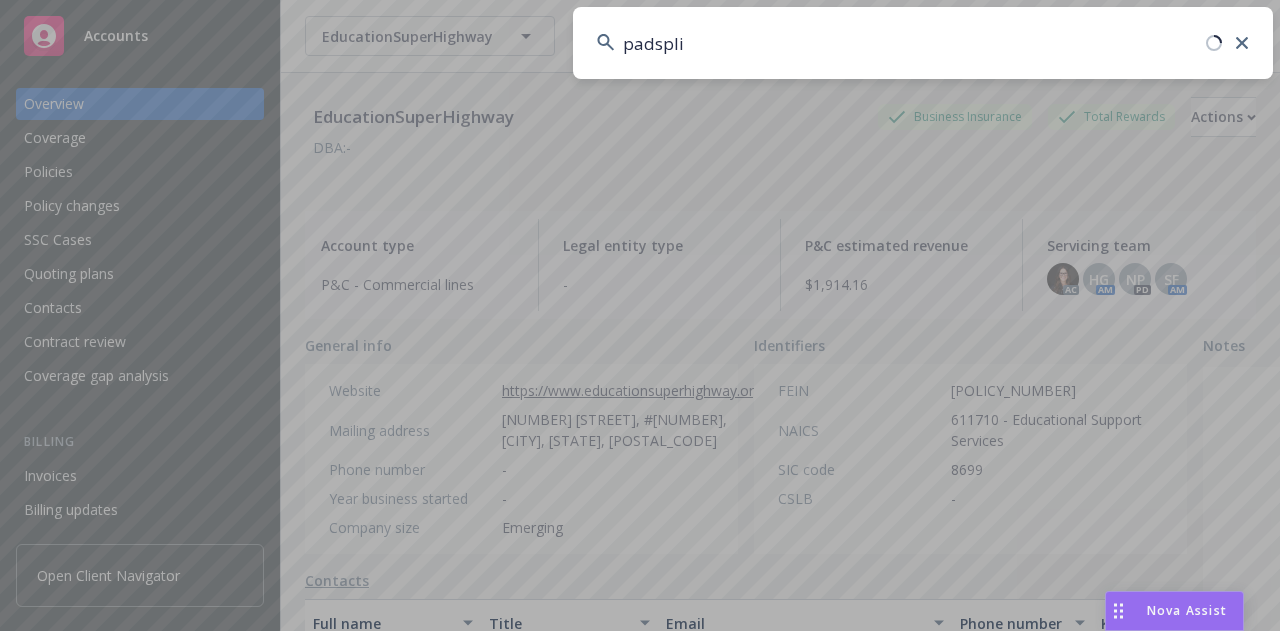 type on "padsplit" 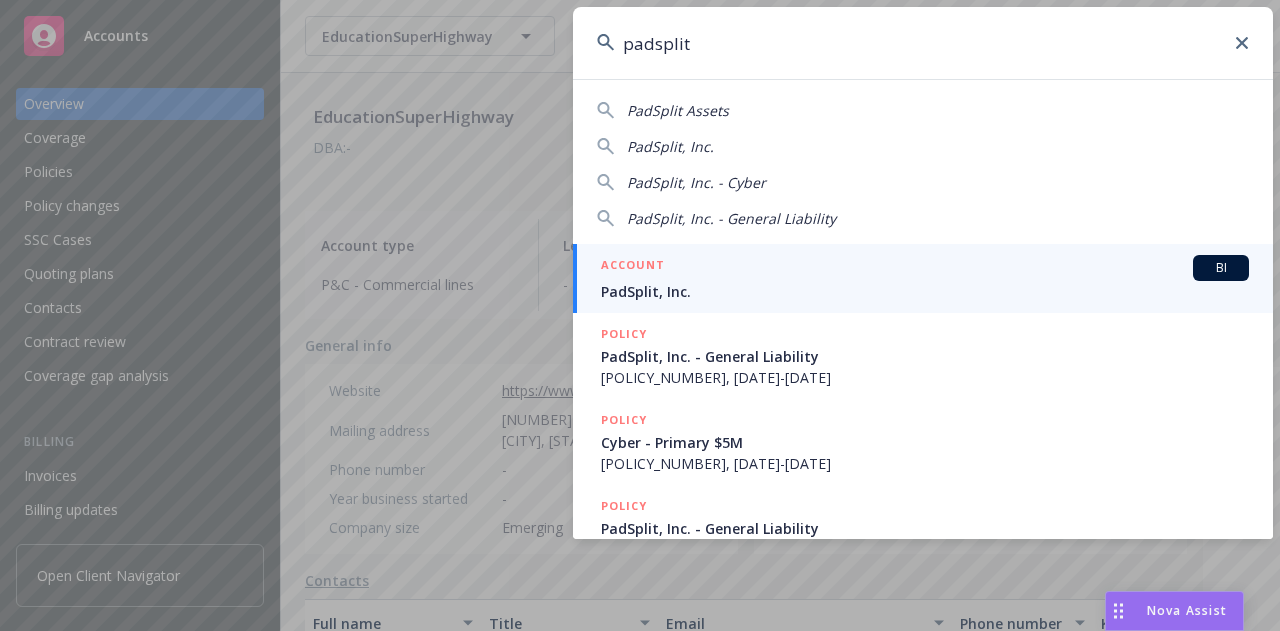 click on "ACCOUNT BI" at bounding box center (925, 268) 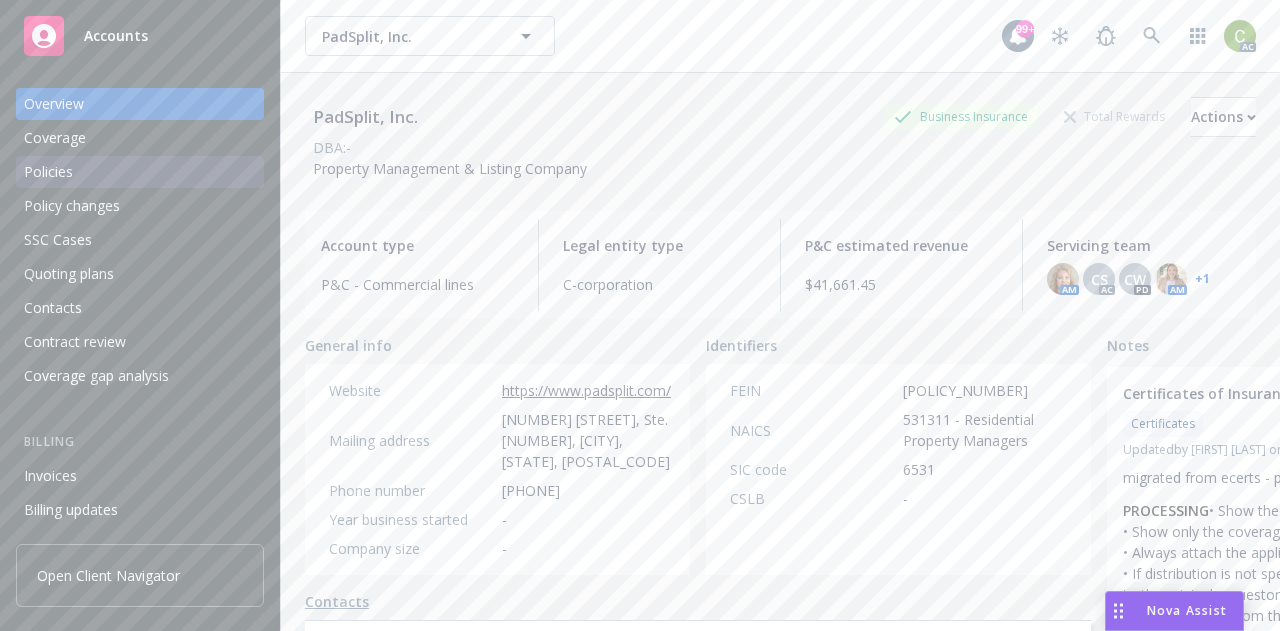 click on "Policies" at bounding box center (140, 172) 